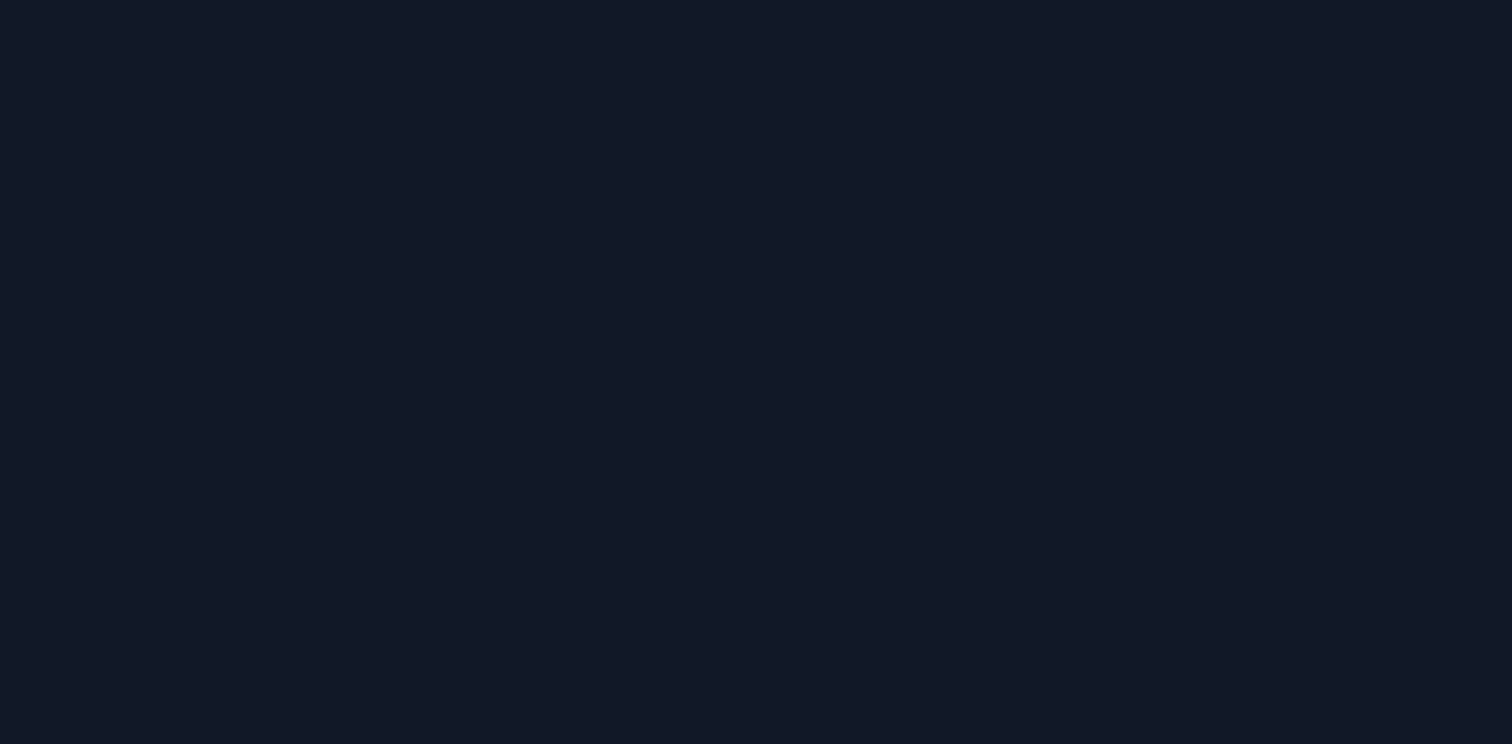 scroll, scrollTop: 0, scrollLeft: 0, axis: both 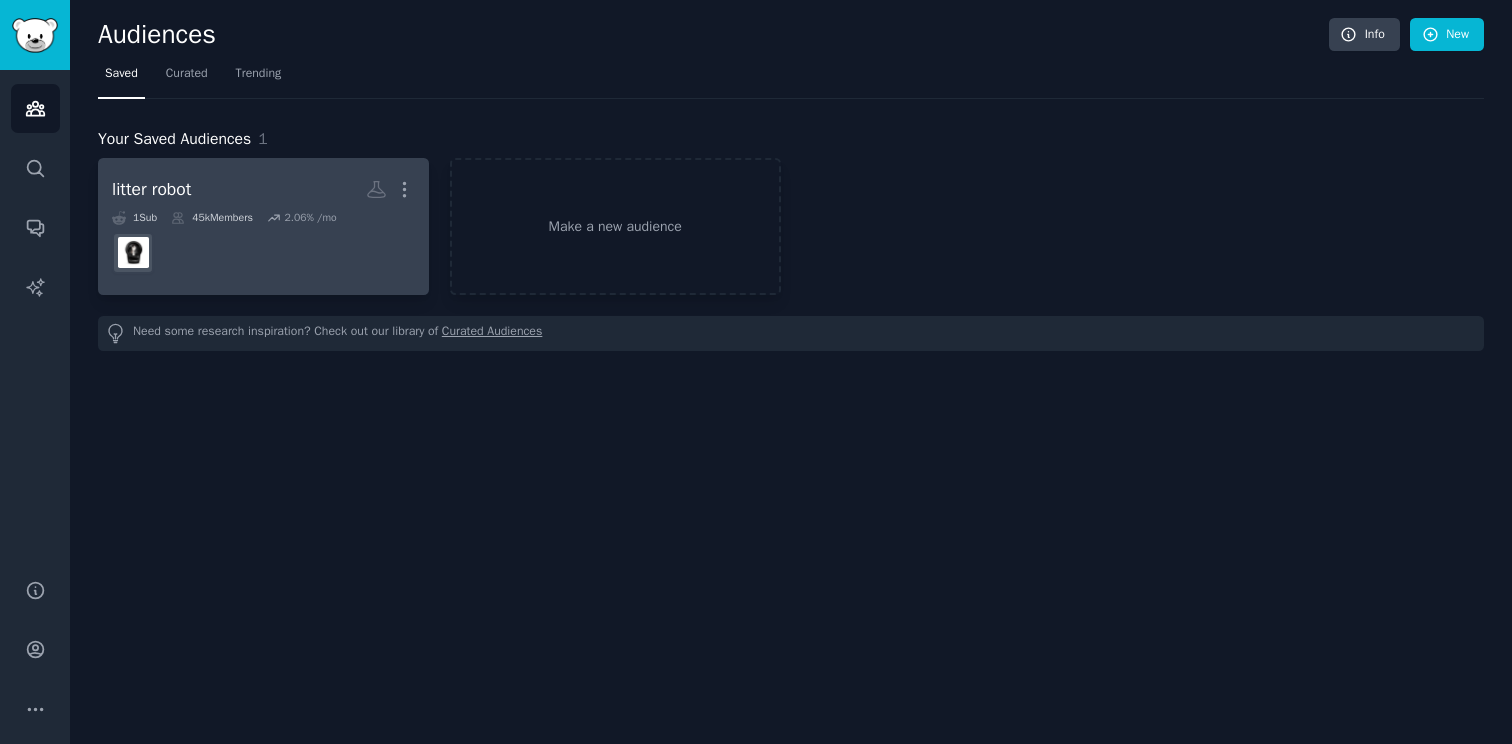 click at bounding box center (263, 253) 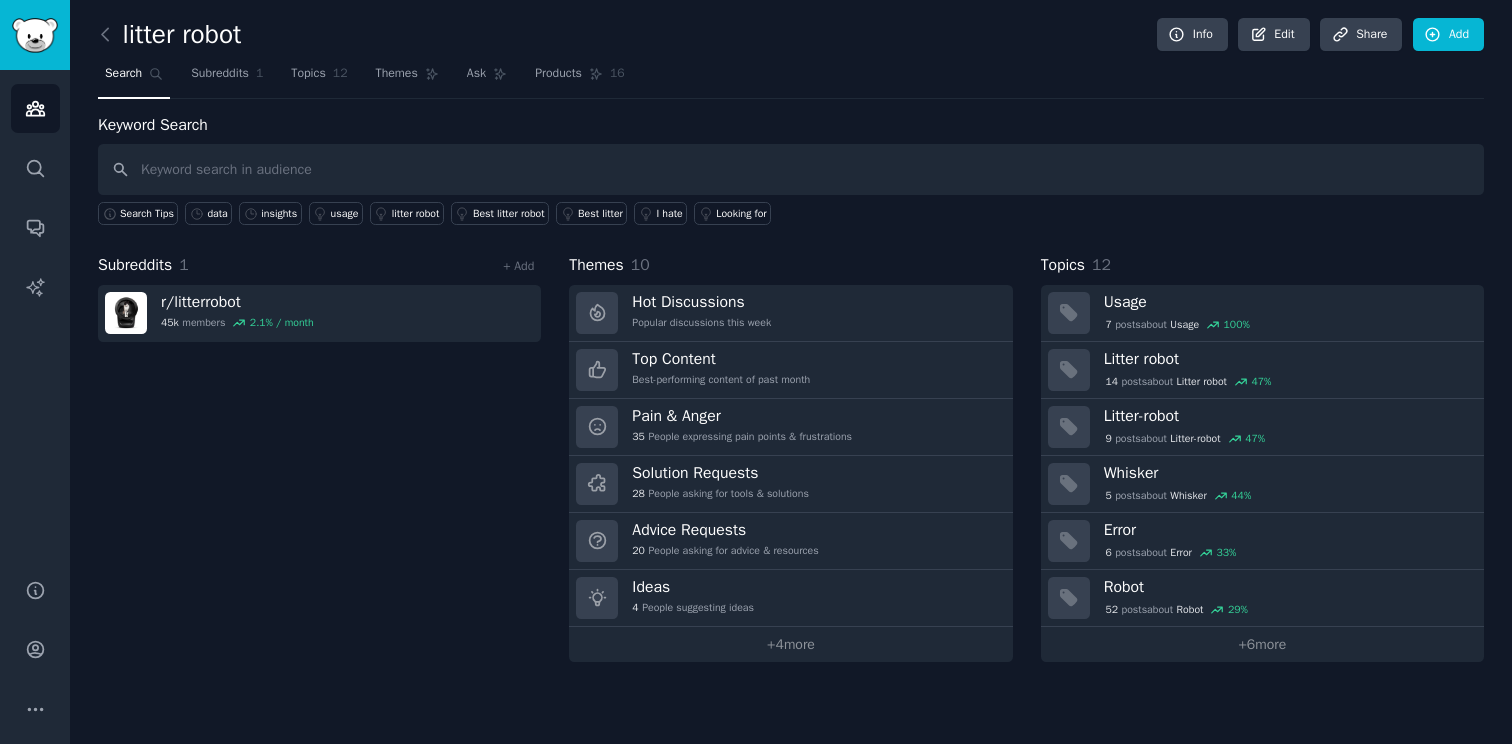 click at bounding box center (791, 169) 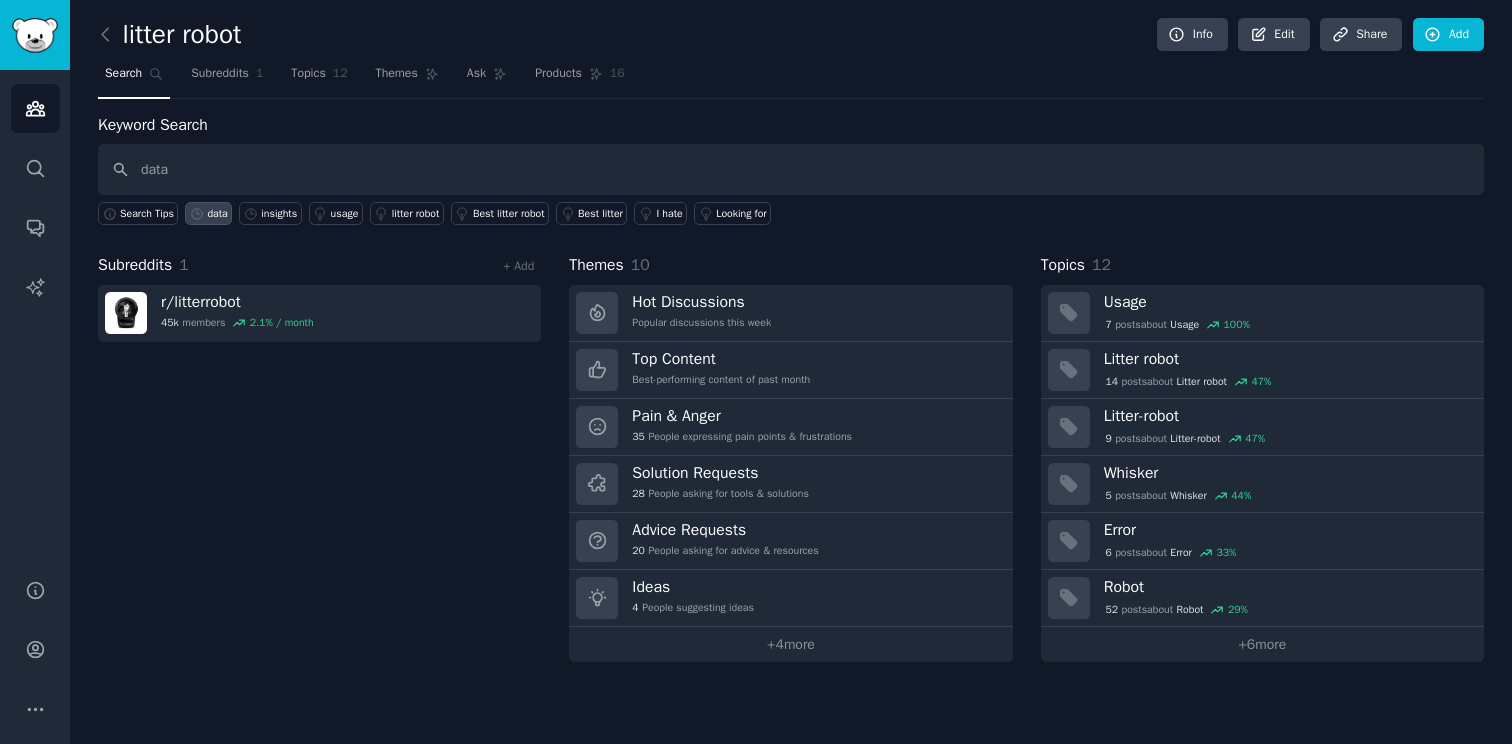 type on "data" 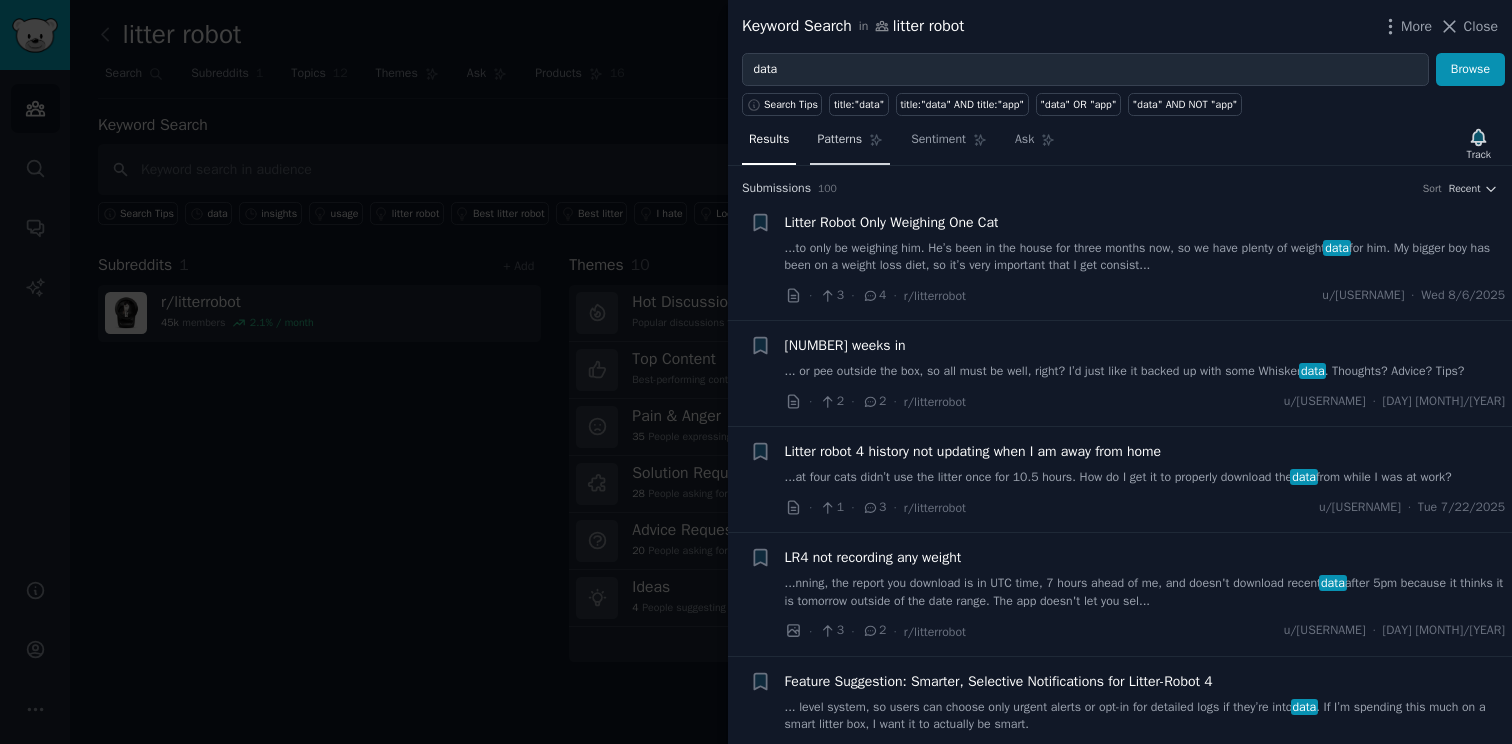 click on "Patterns" at bounding box center [839, 140] 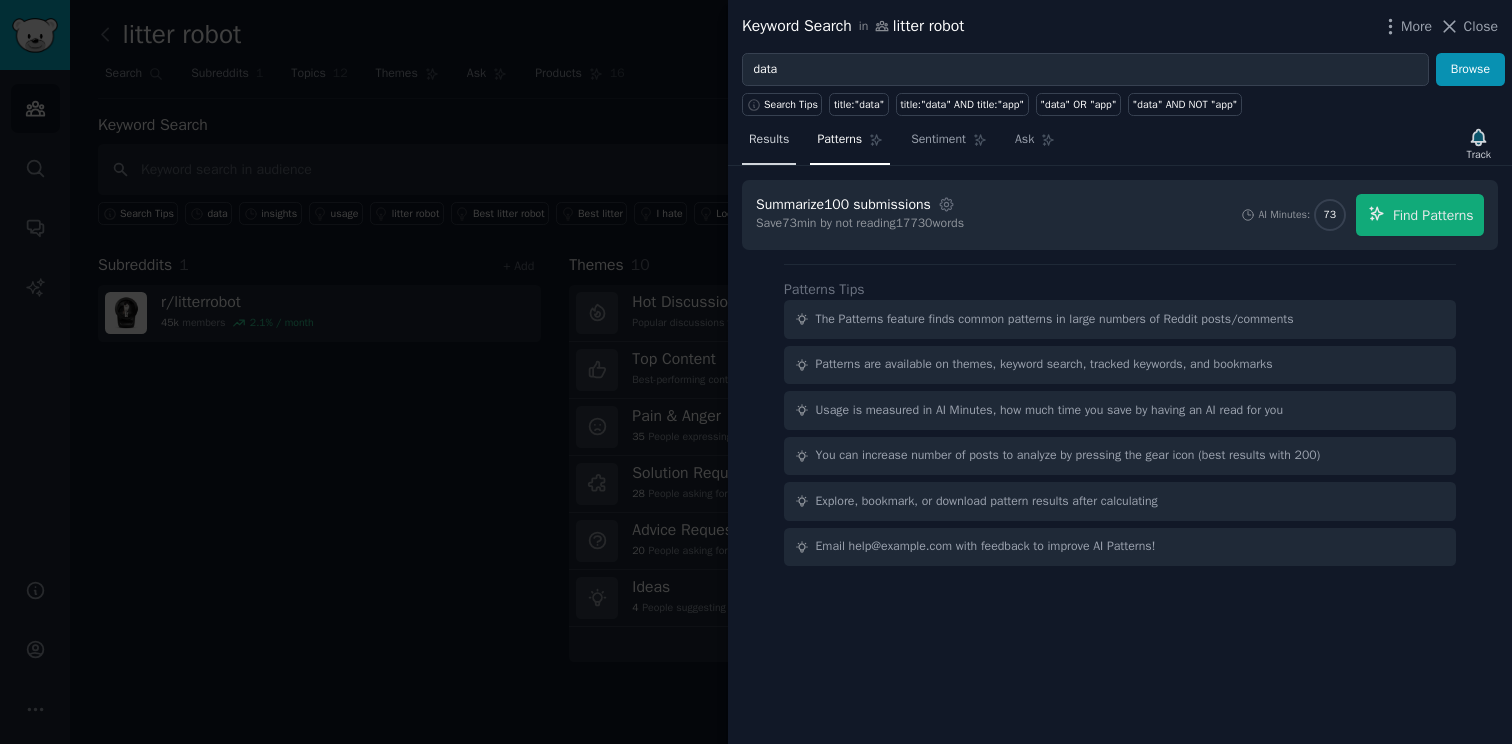 click on "Results" at bounding box center [769, 144] 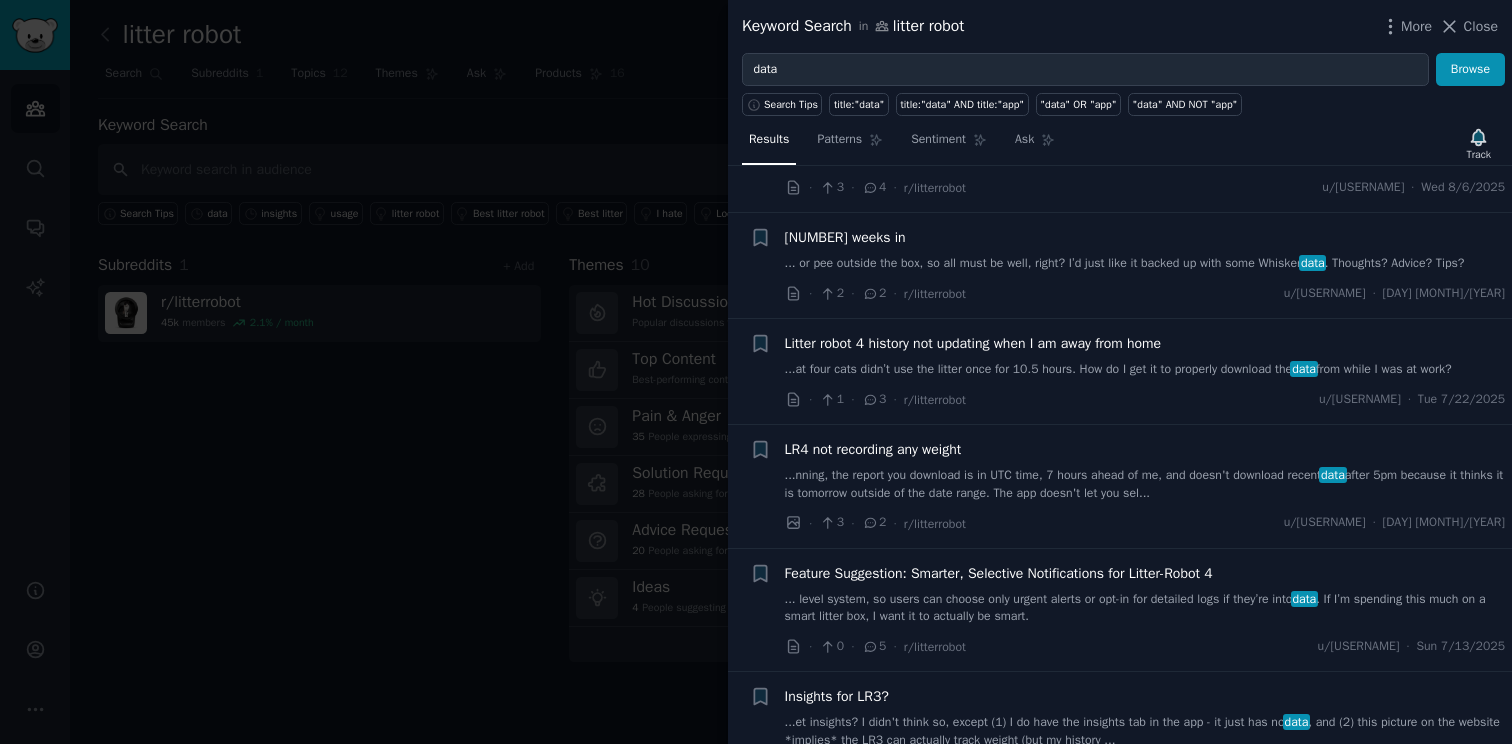 scroll, scrollTop: 0, scrollLeft: 0, axis: both 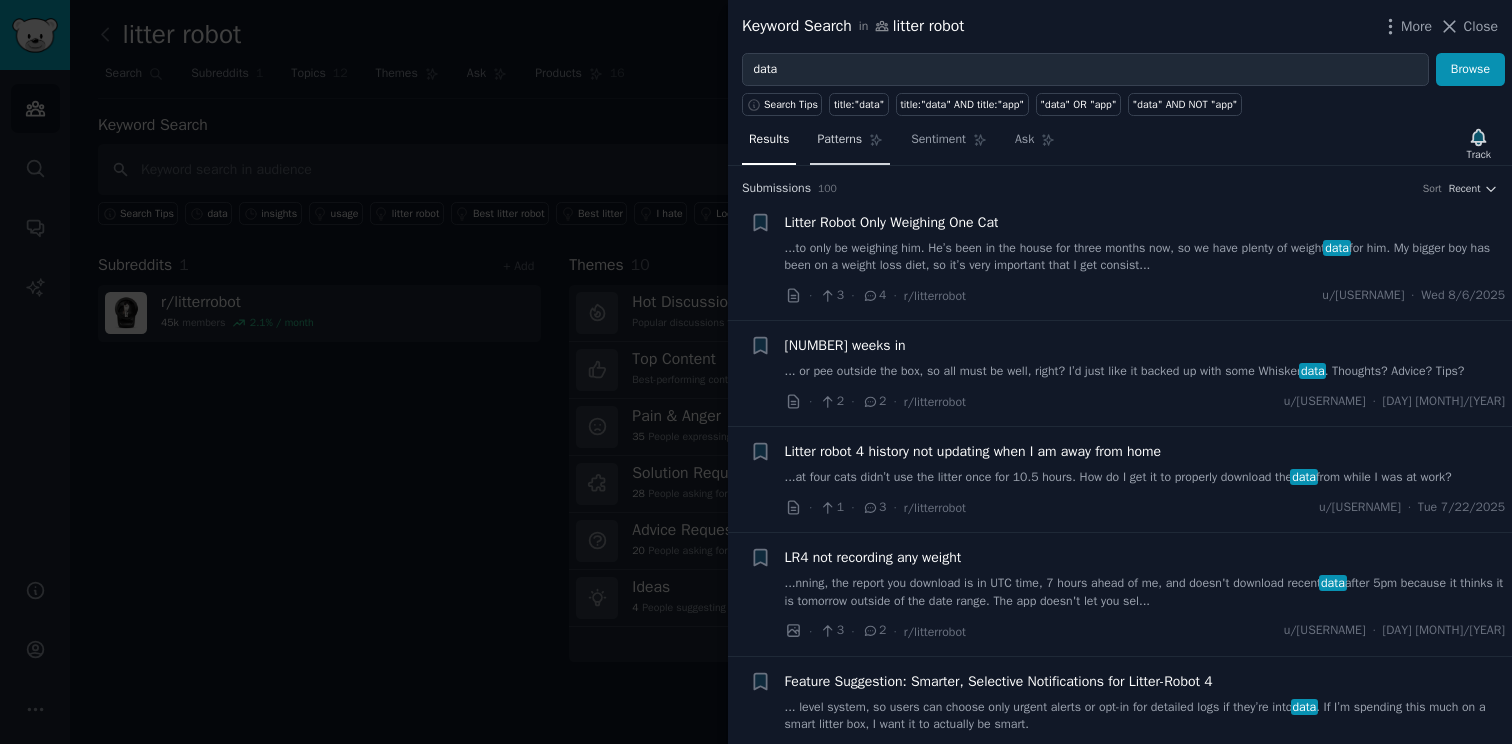 click on "Patterns" at bounding box center [839, 140] 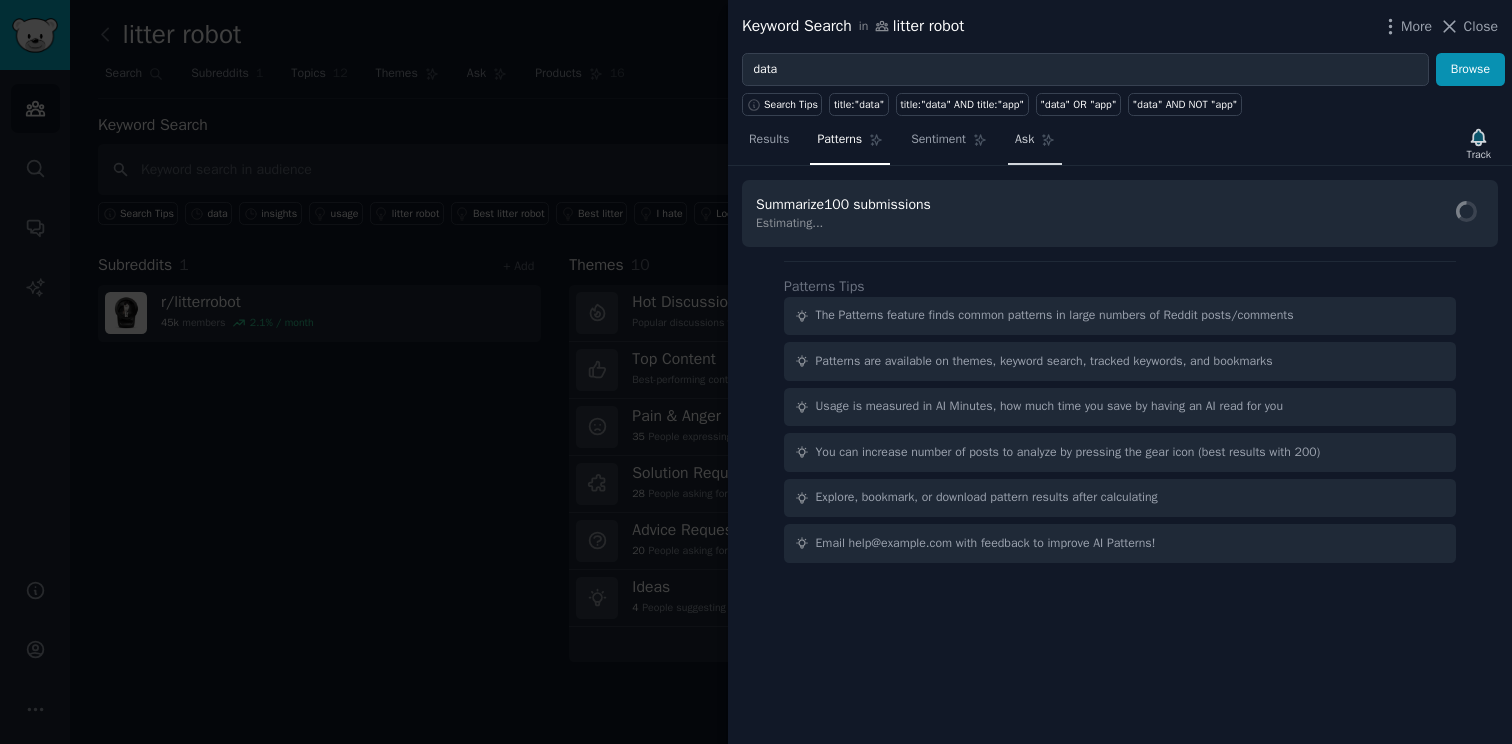 click on "Ask" at bounding box center (1035, 144) 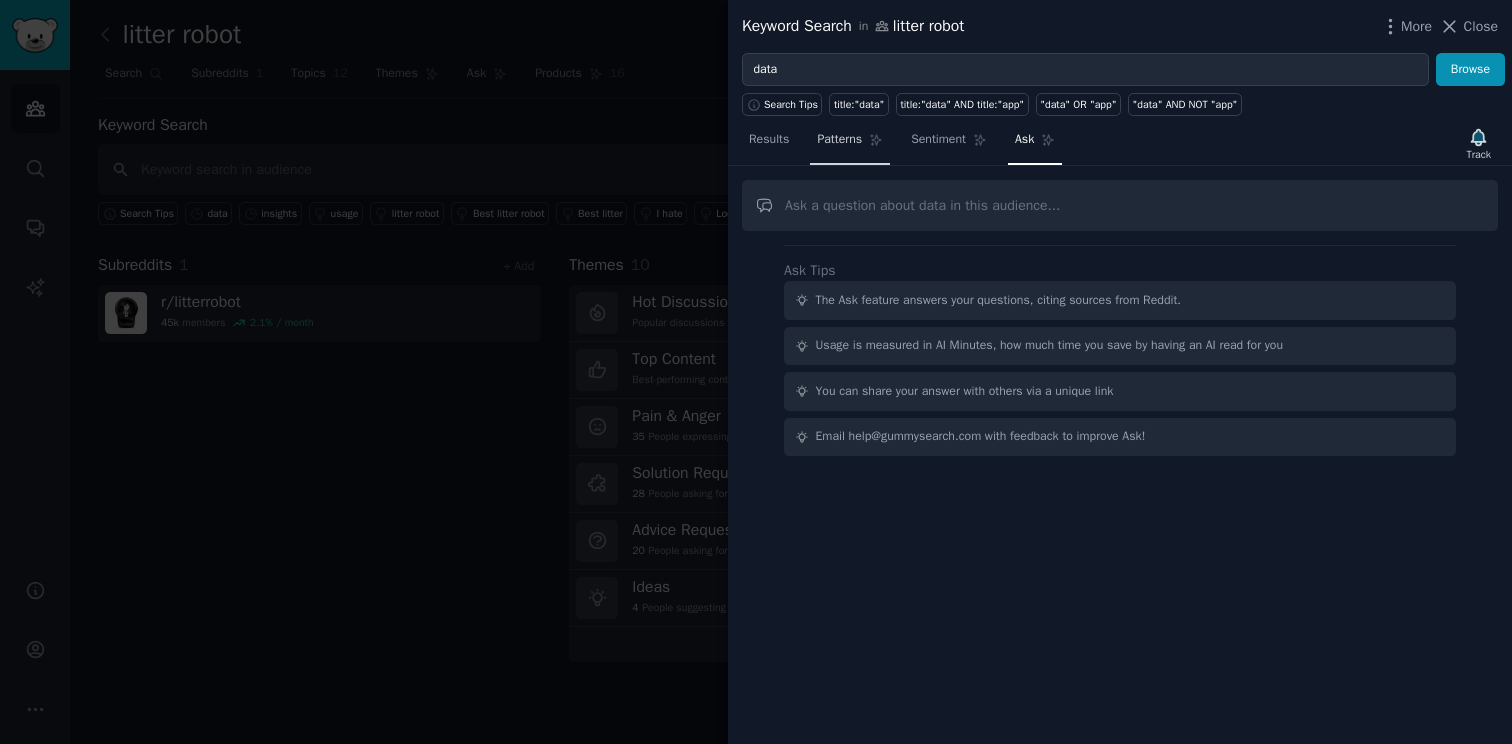 click on "Patterns" at bounding box center [839, 140] 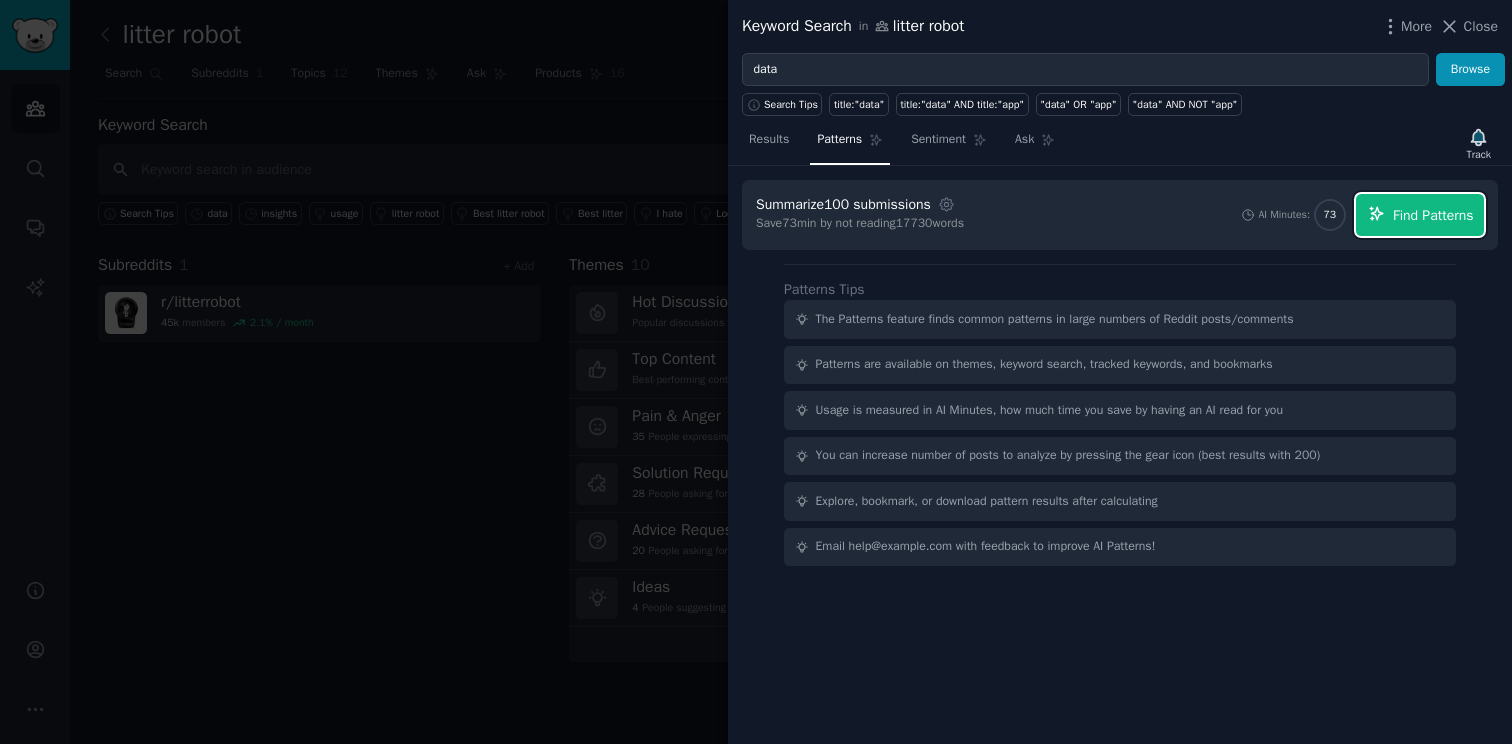 click on "Find Patterns" at bounding box center (1433, 215) 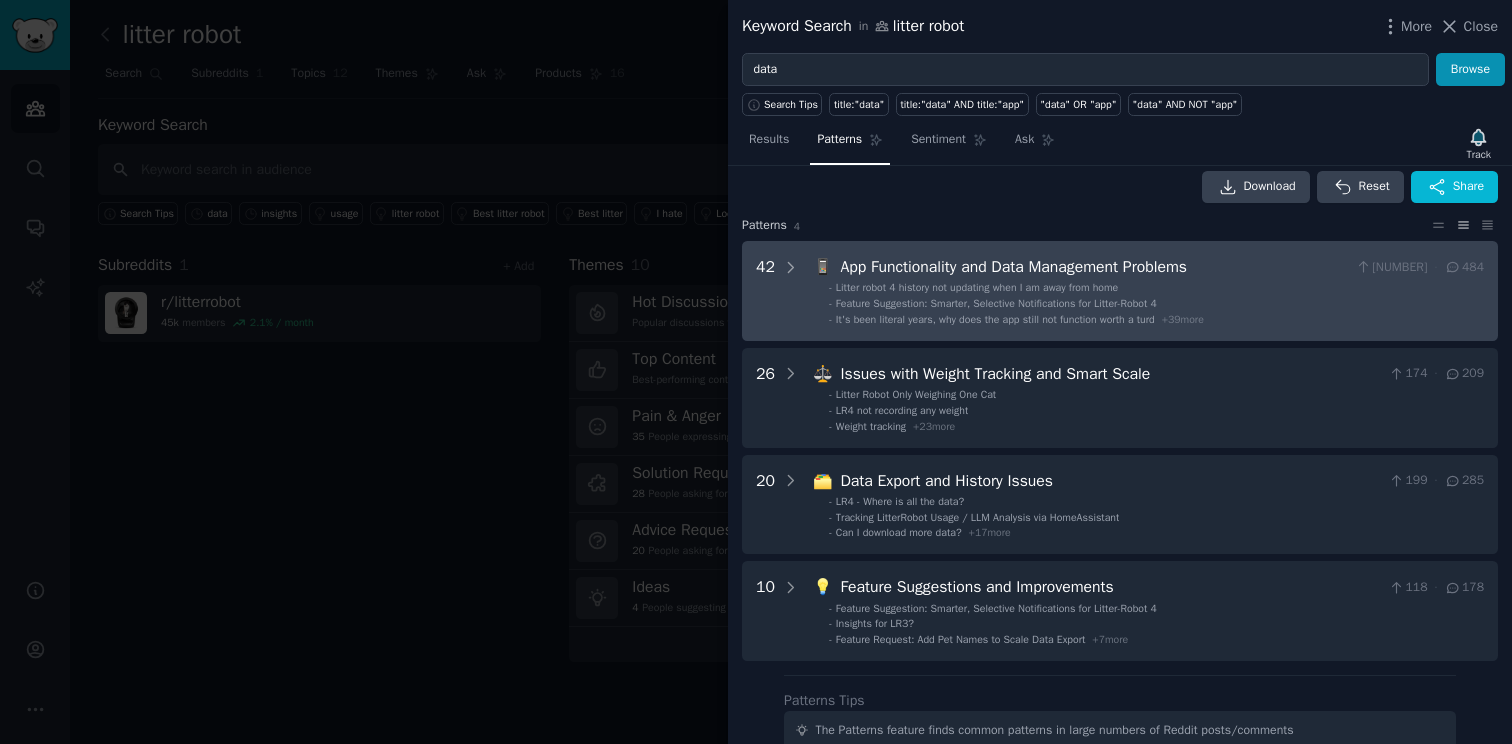 scroll, scrollTop: 20, scrollLeft: 0, axis: vertical 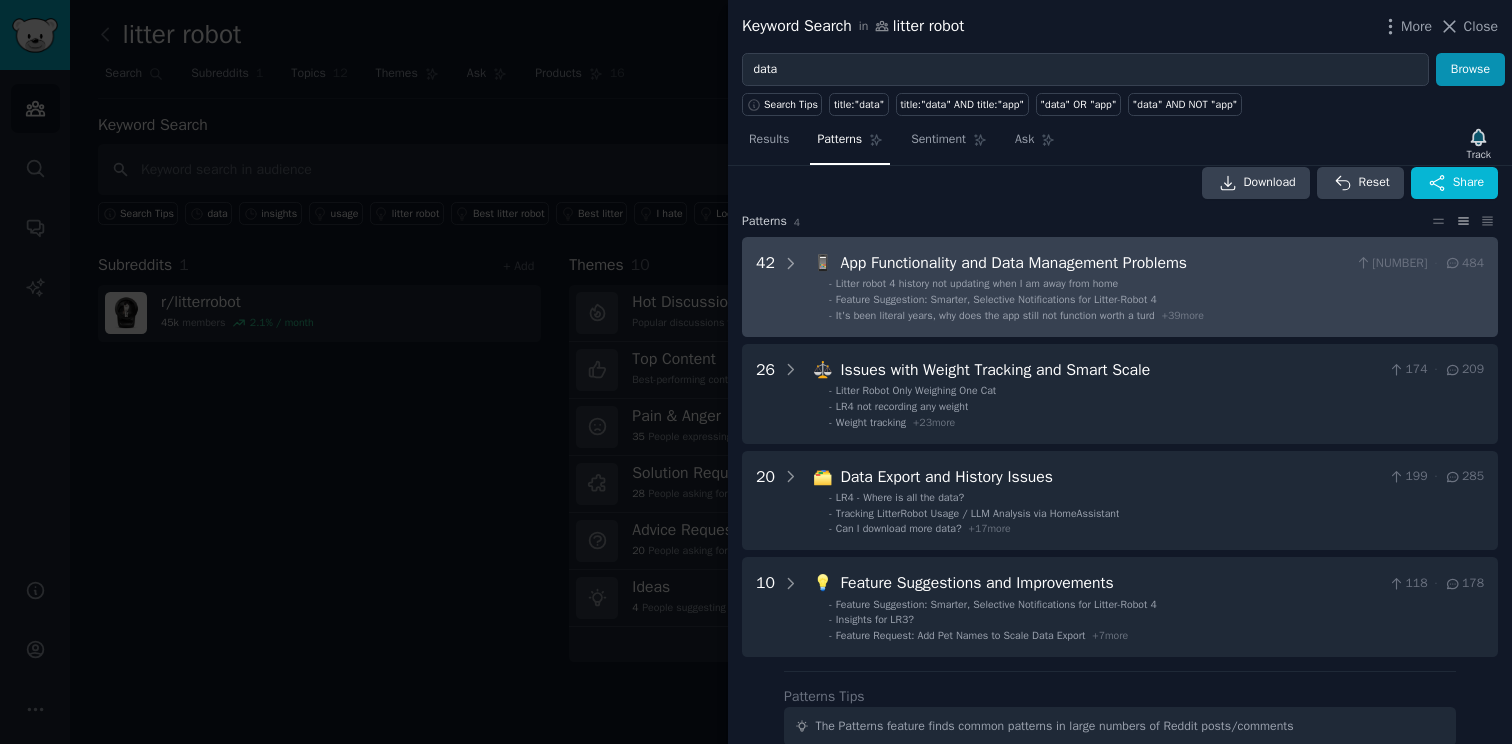 click on "- Litter robot 4 history not updating when I am away from home - Feature Suggestion: Smarter, Selective Notifications for Litter-Robot 4 - It's been literal years, why does the app still not function worth a turd +  39  more" at bounding box center [1149, 300] 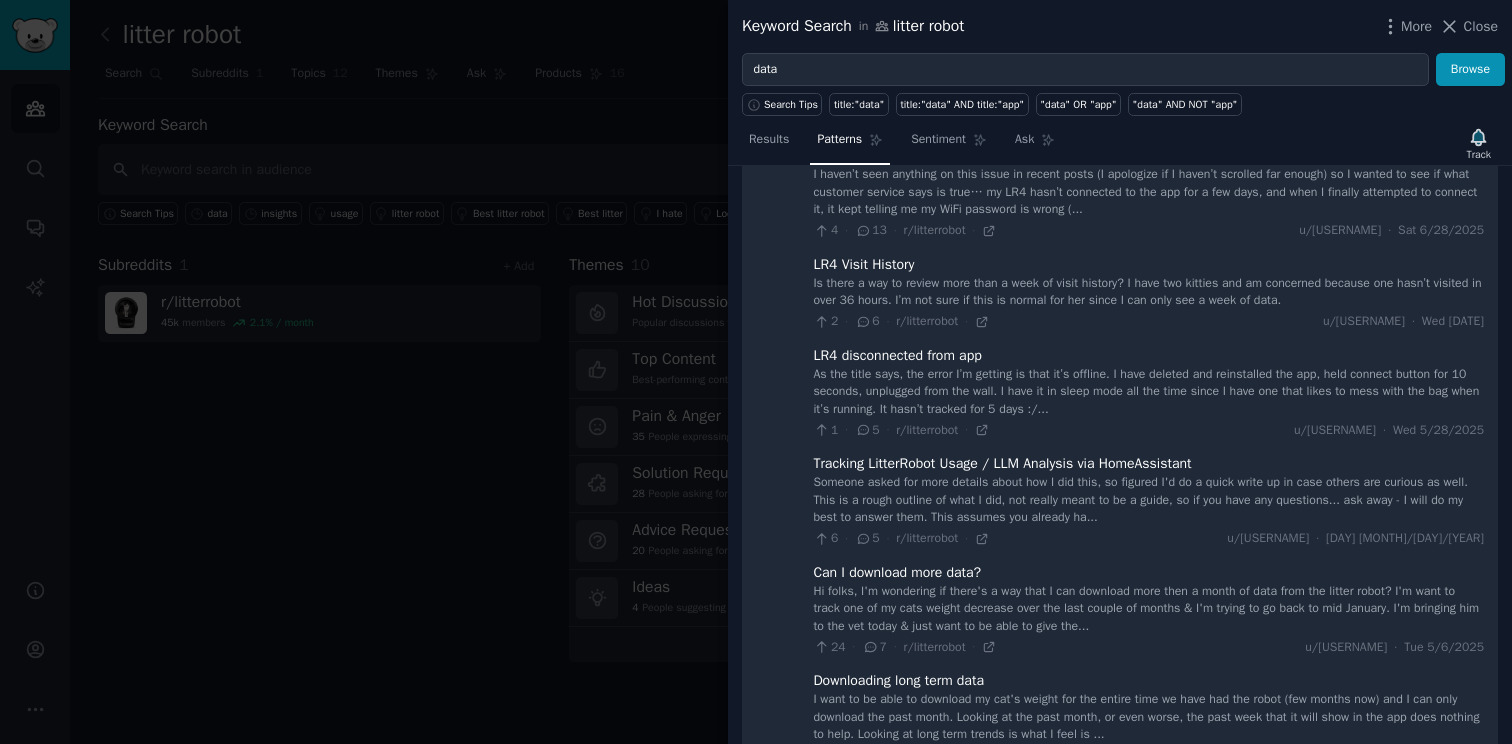 scroll, scrollTop: 0, scrollLeft: 0, axis: both 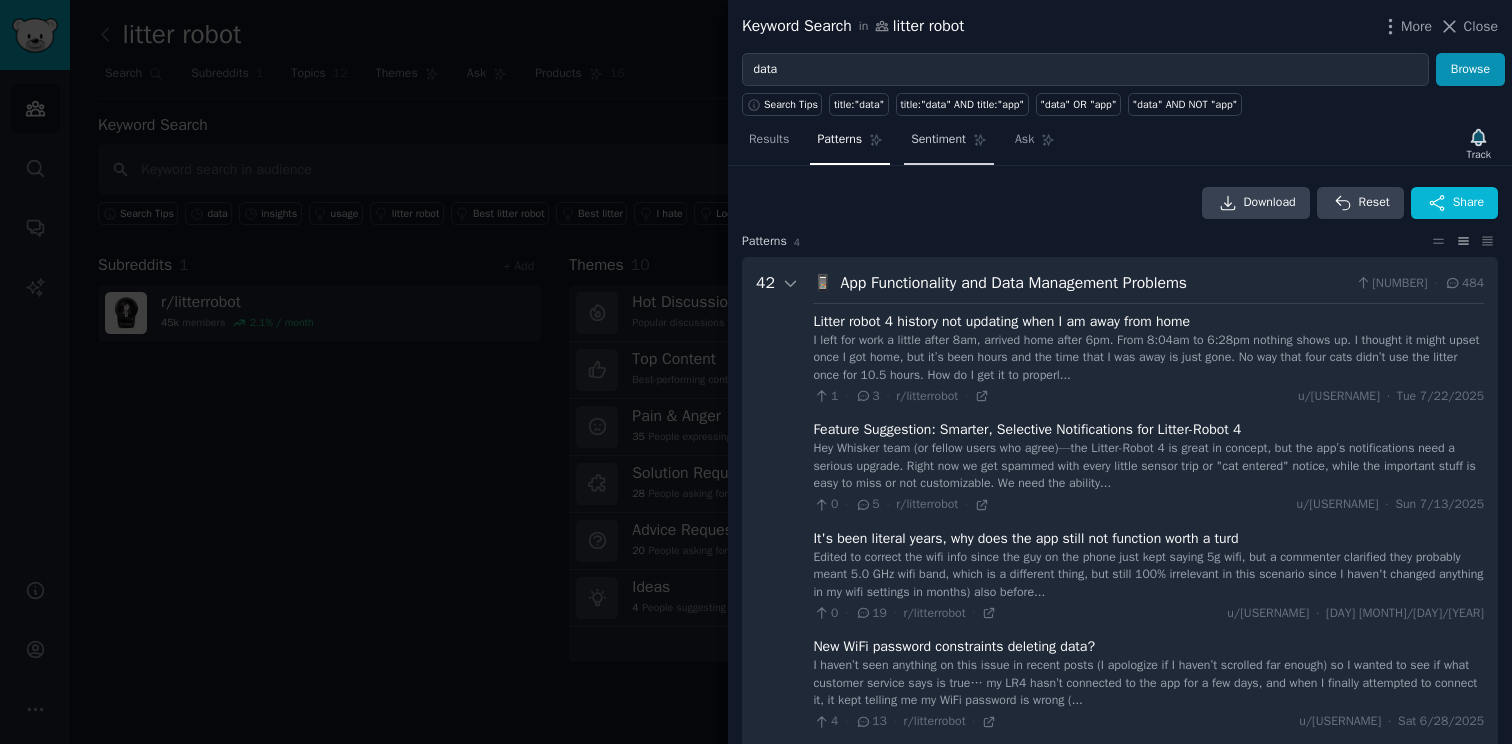 click on "Sentiment" at bounding box center (949, 144) 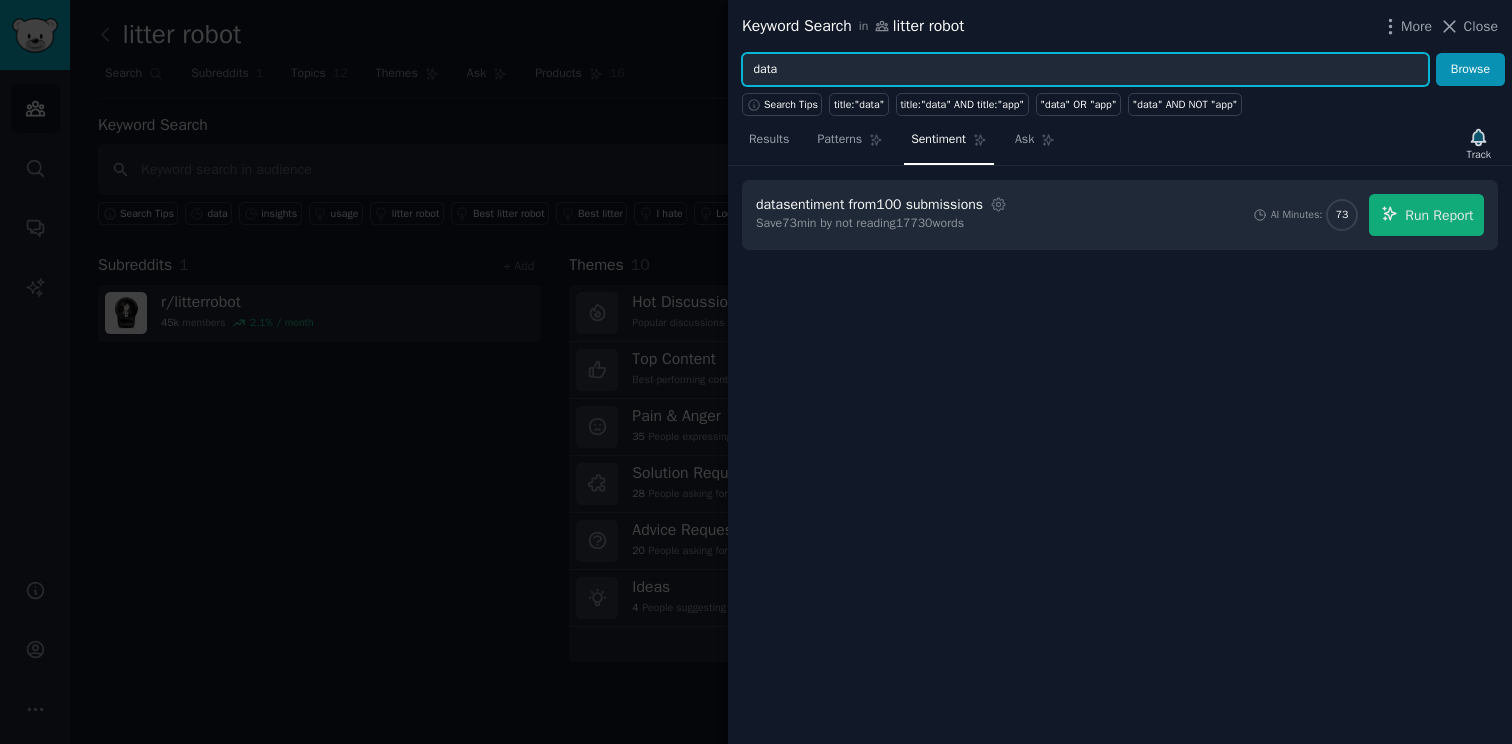 click on "data" at bounding box center (1085, 70) 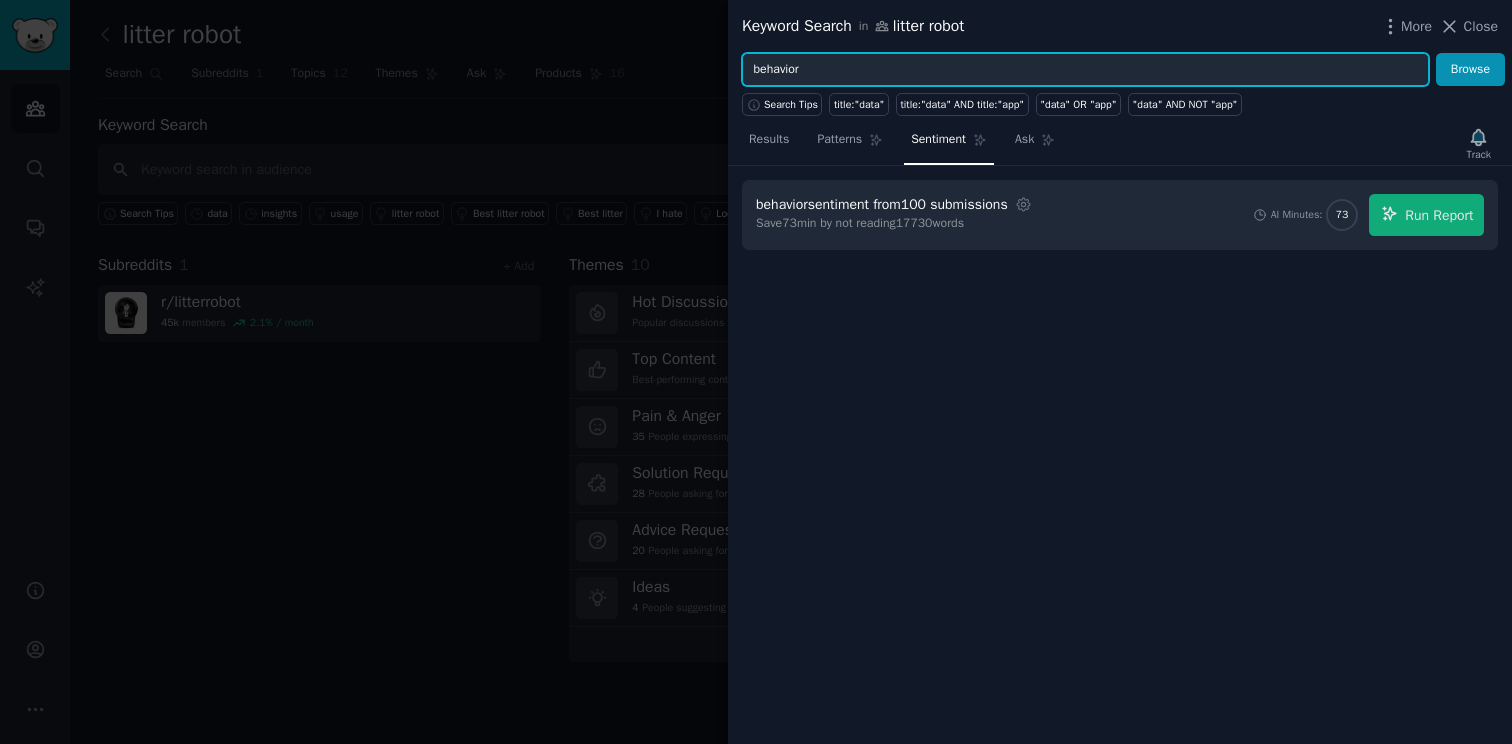 click on "Browse" at bounding box center (1470, 70) 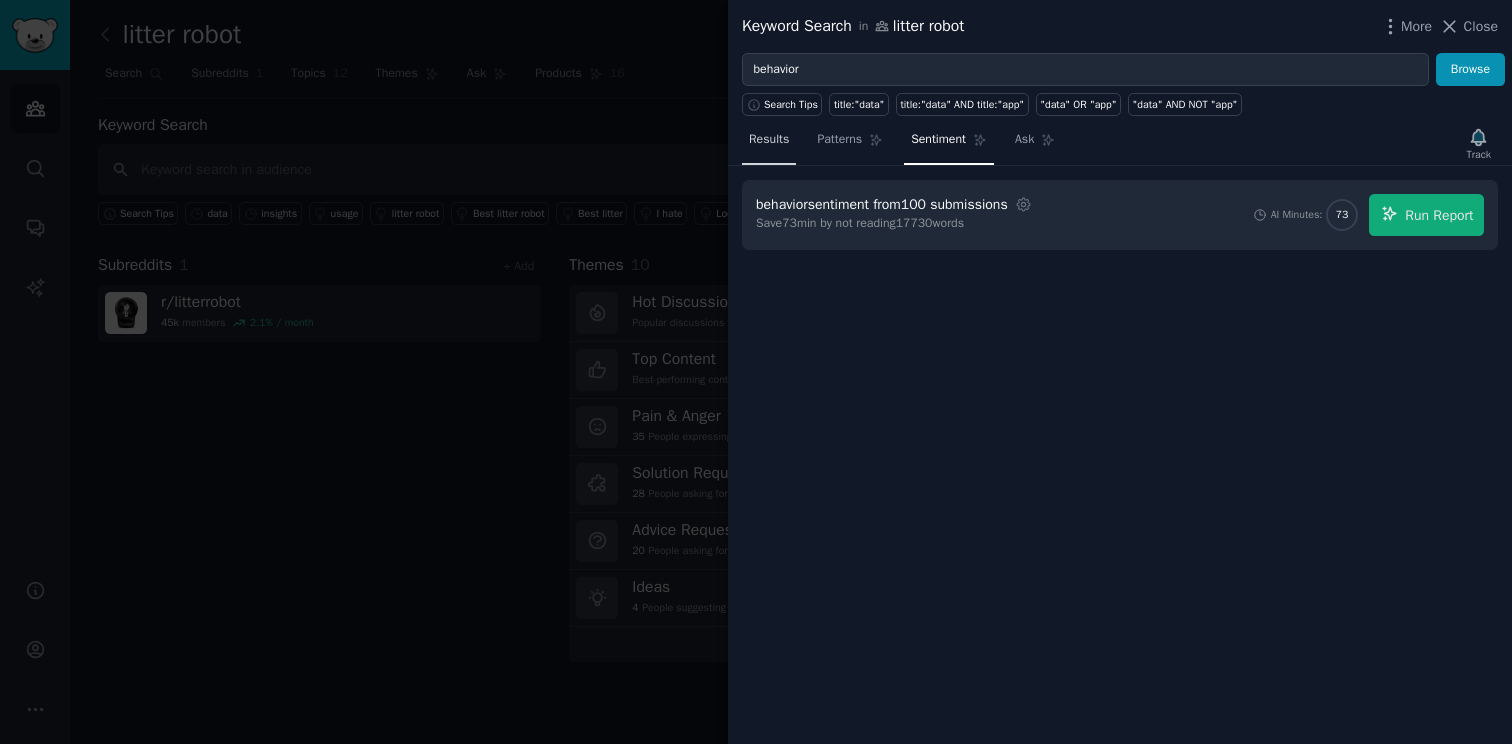 click on "Results" at bounding box center (769, 140) 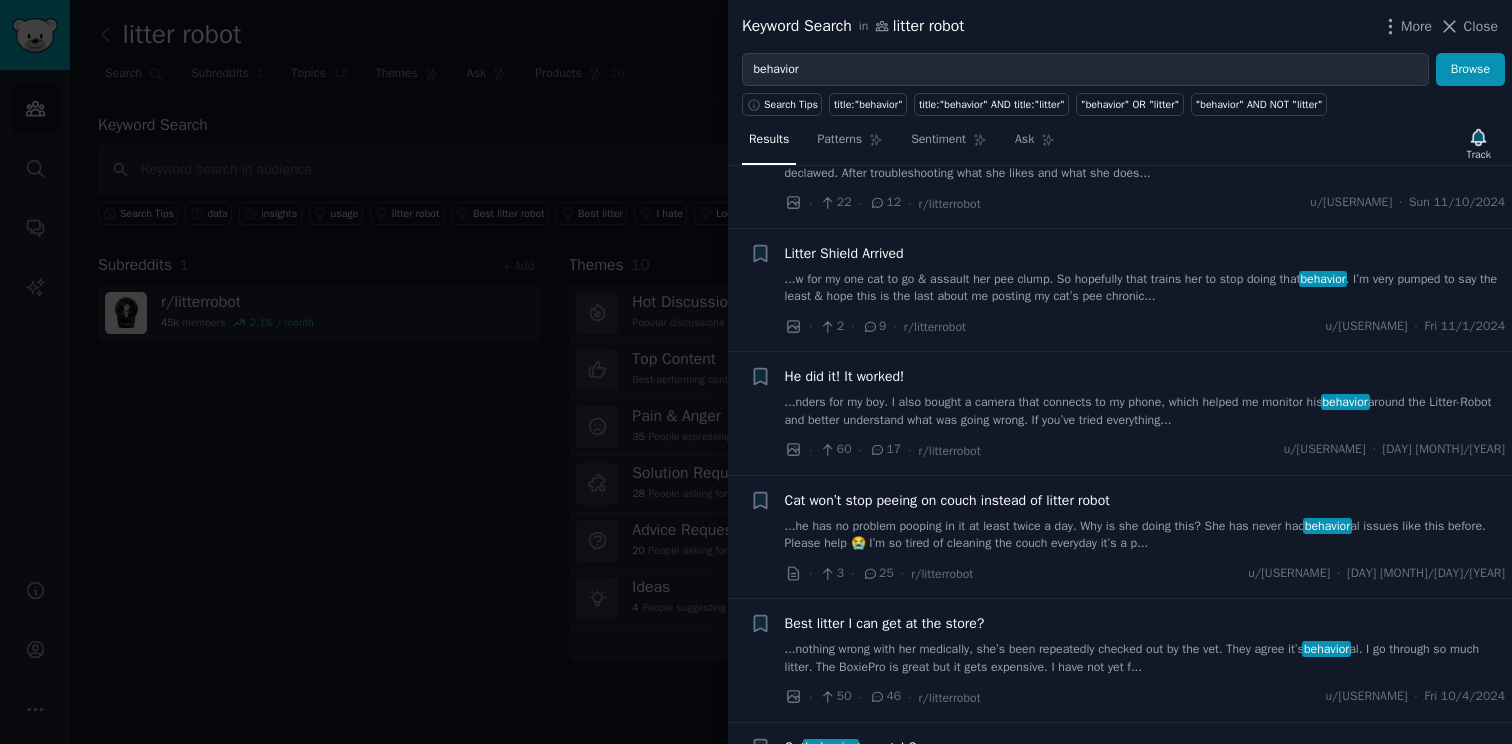 scroll, scrollTop: 4000, scrollLeft: 0, axis: vertical 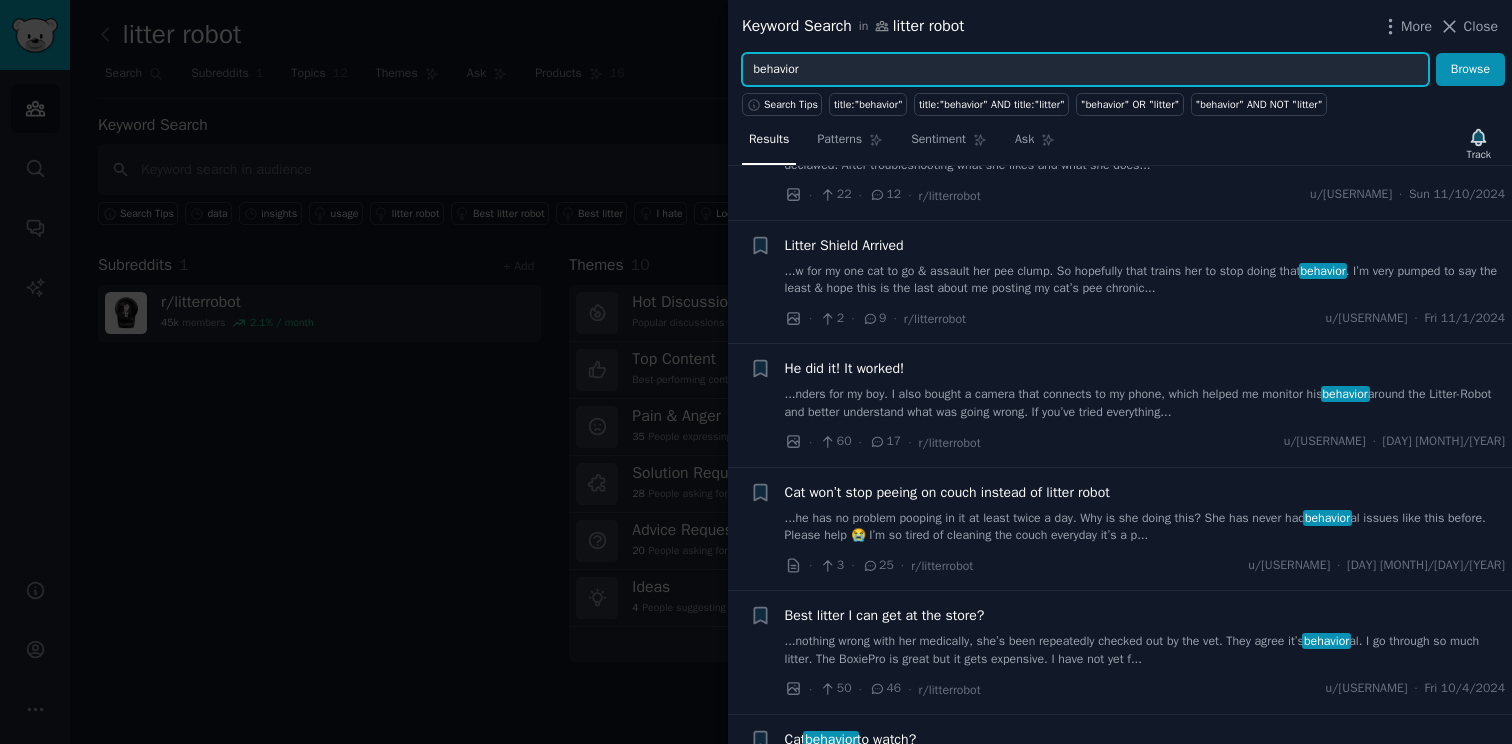 click on "behavior" at bounding box center (1085, 70) 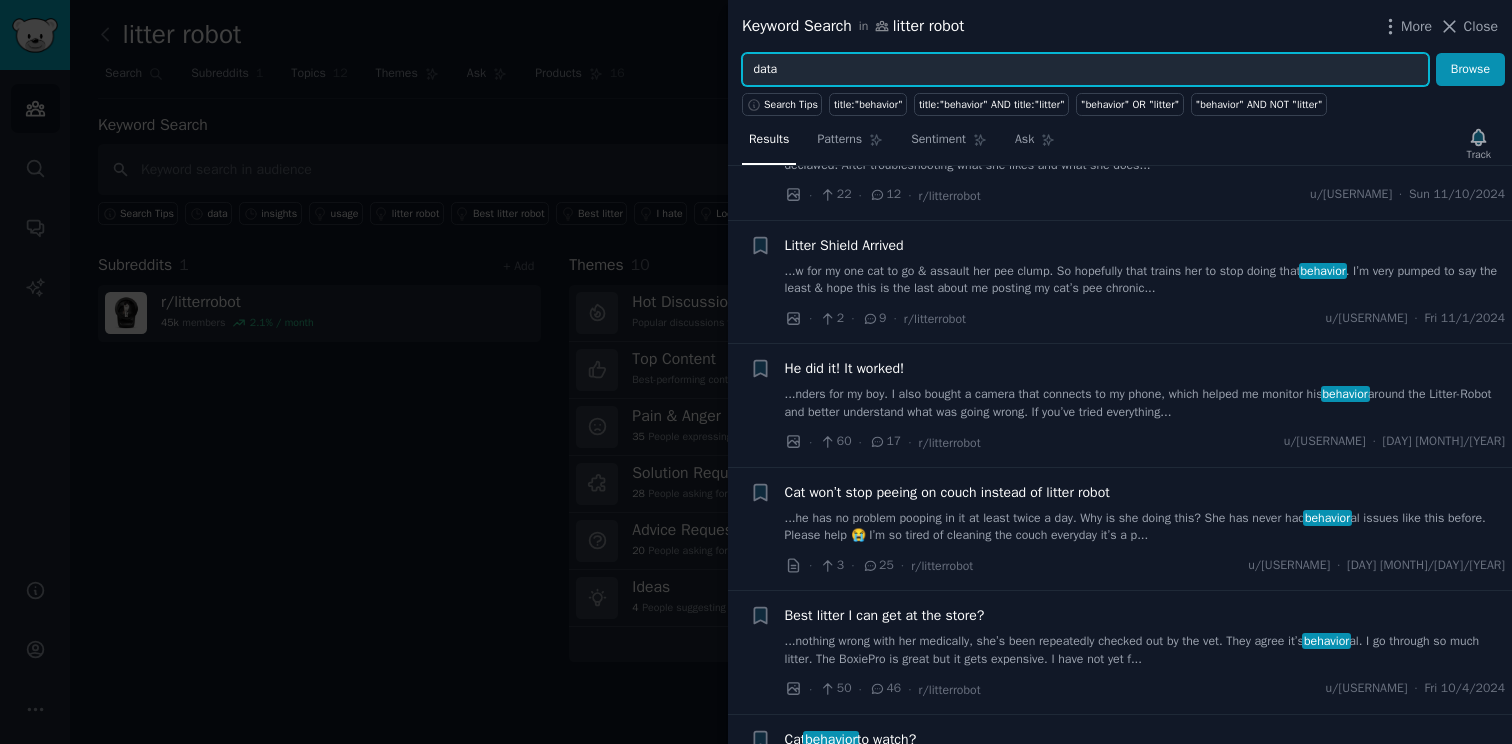 type on "data" 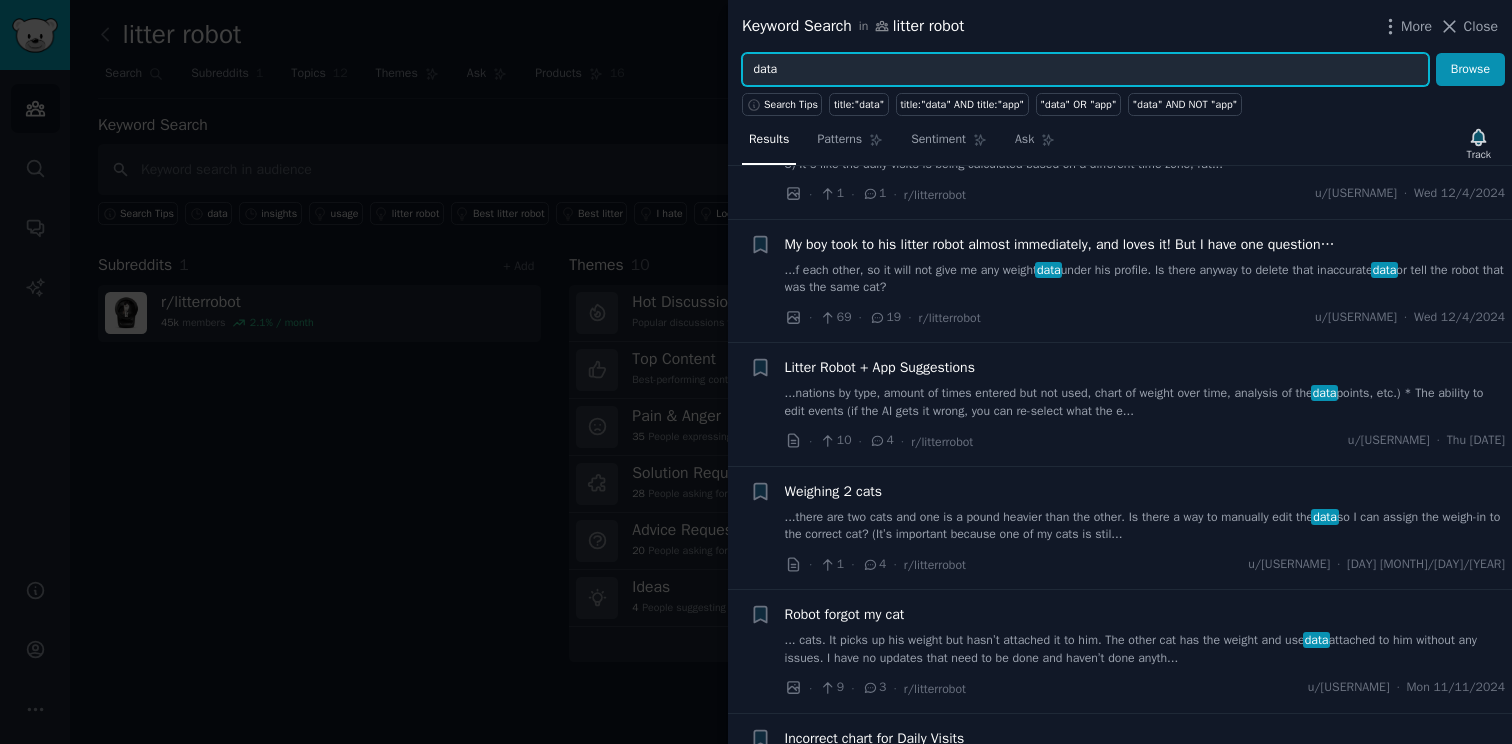 scroll, scrollTop: 5658, scrollLeft: 0, axis: vertical 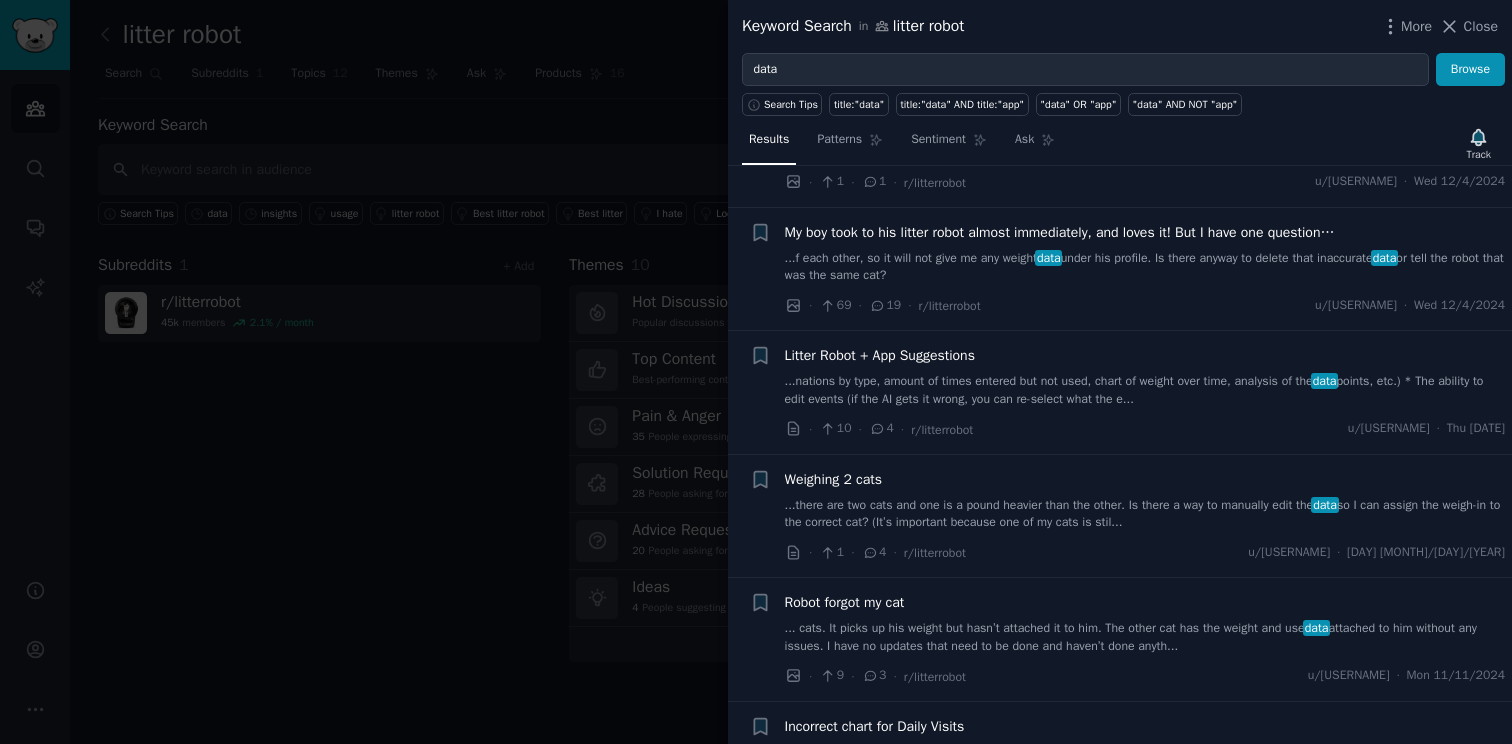 click on "Litter Robot + App Suggestions" at bounding box center [880, 355] 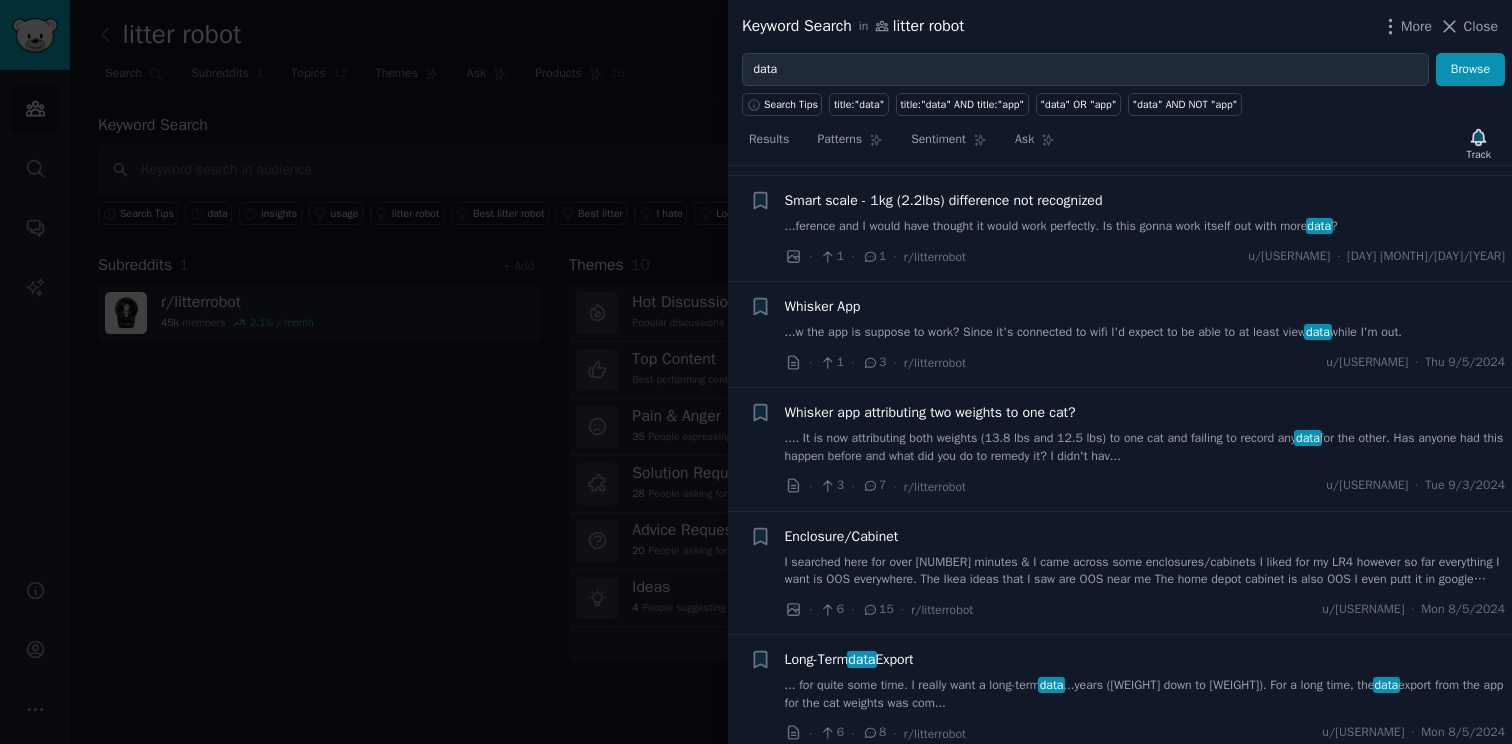 scroll, scrollTop: 7480, scrollLeft: 0, axis: vertical 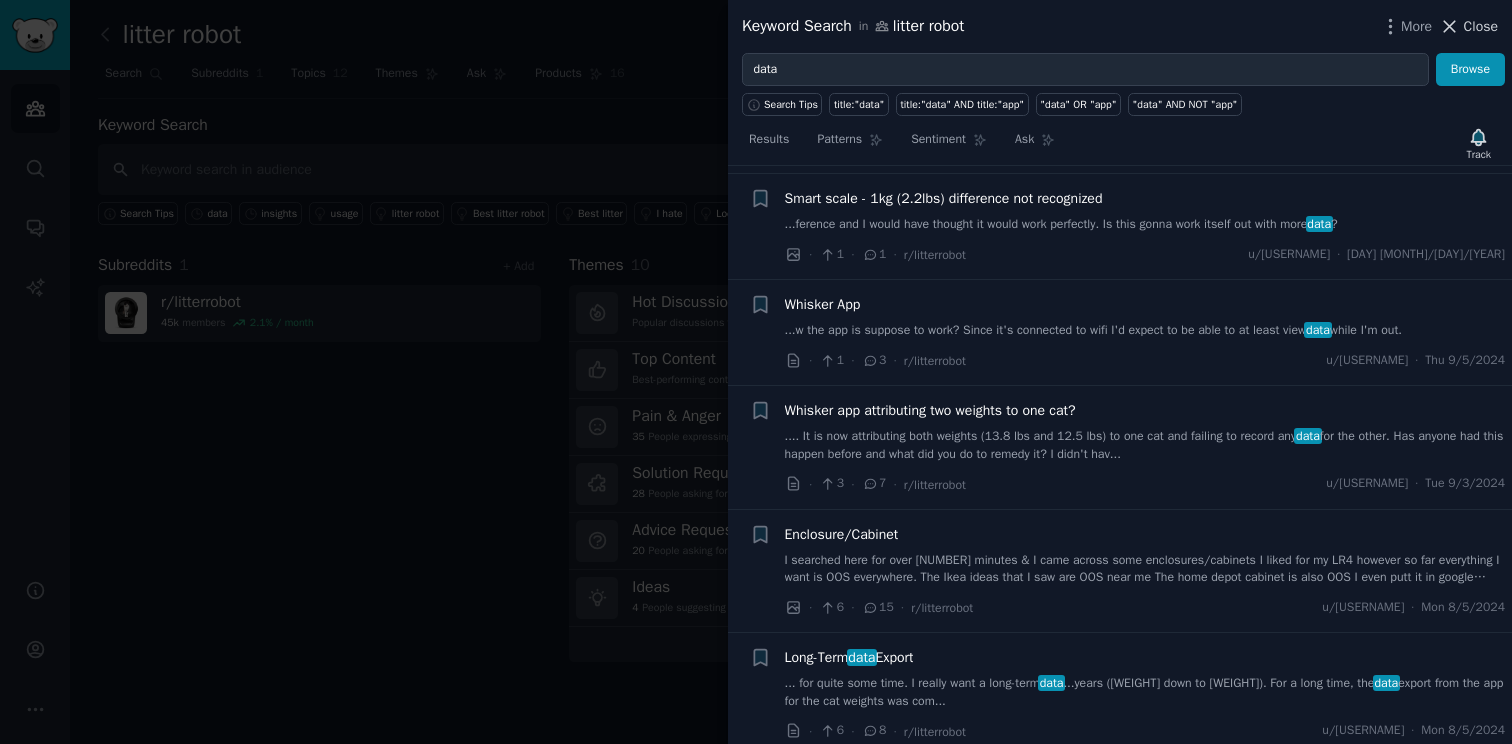 click on "Close" at bounding box center [1481, 26] 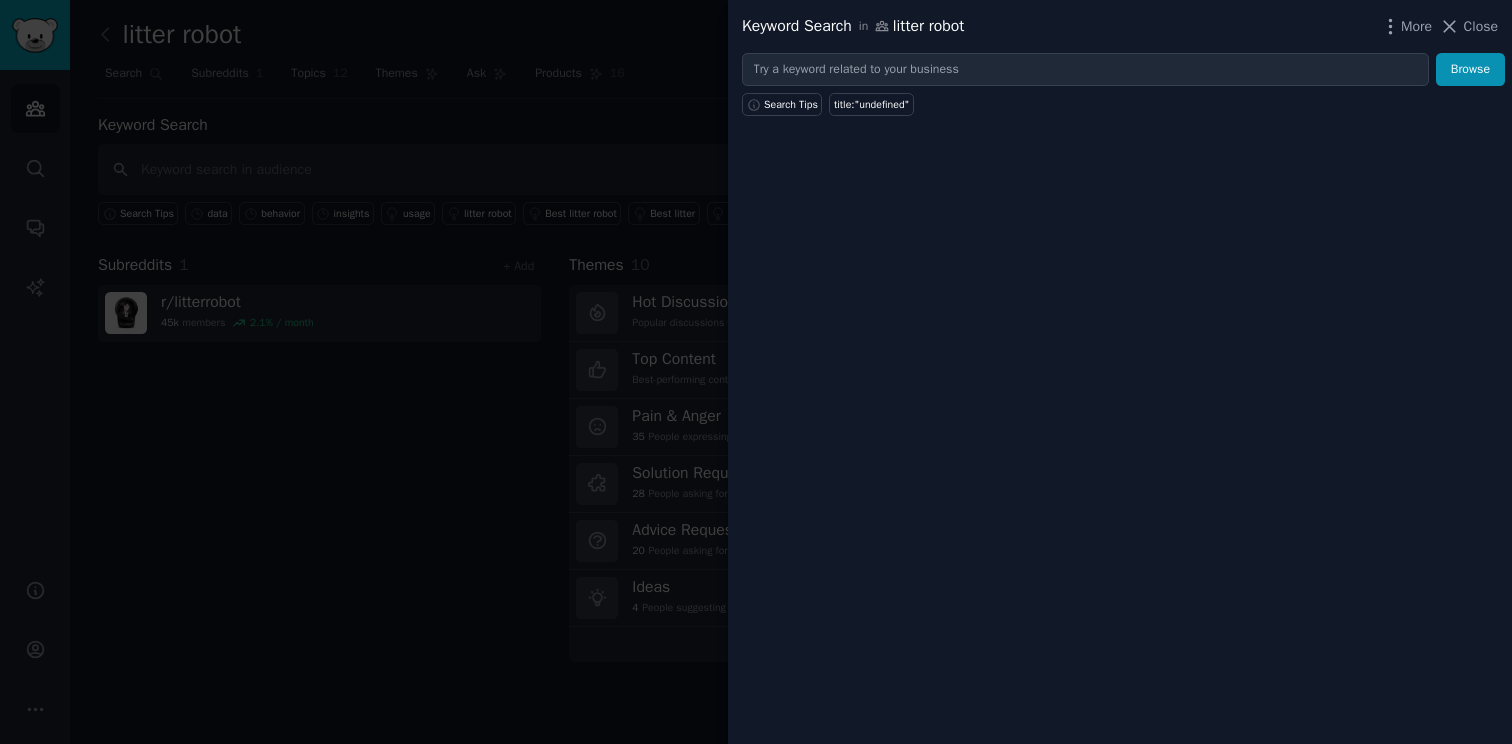 scroll, scrollTop: 0, scrollLeft: 0, axis: both 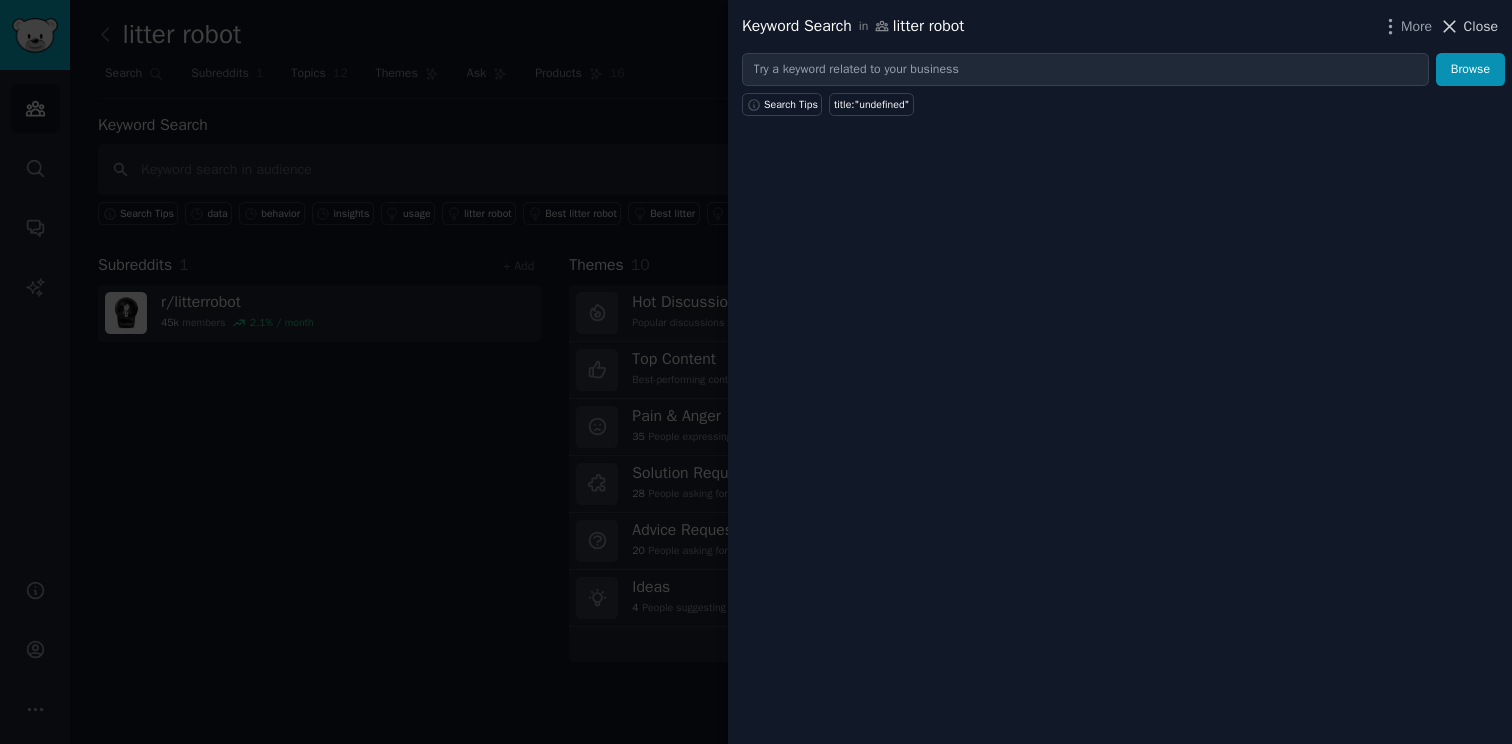 click on "Close" at bounding box center [1468, 26] 